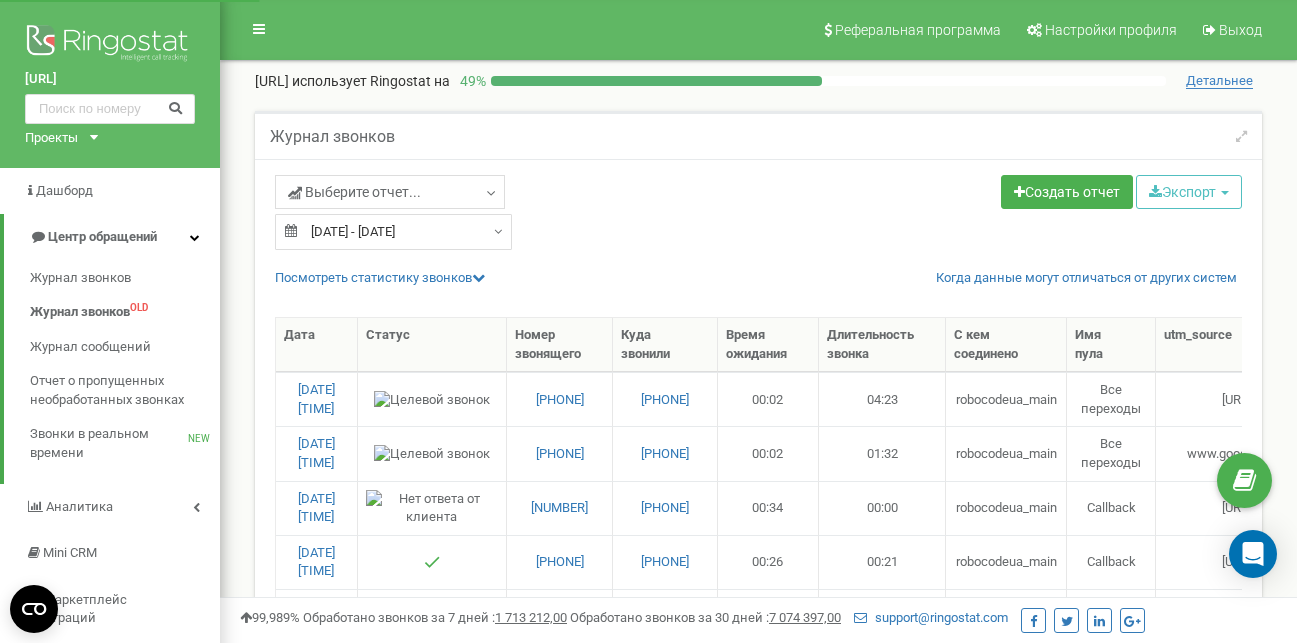 select on "50" 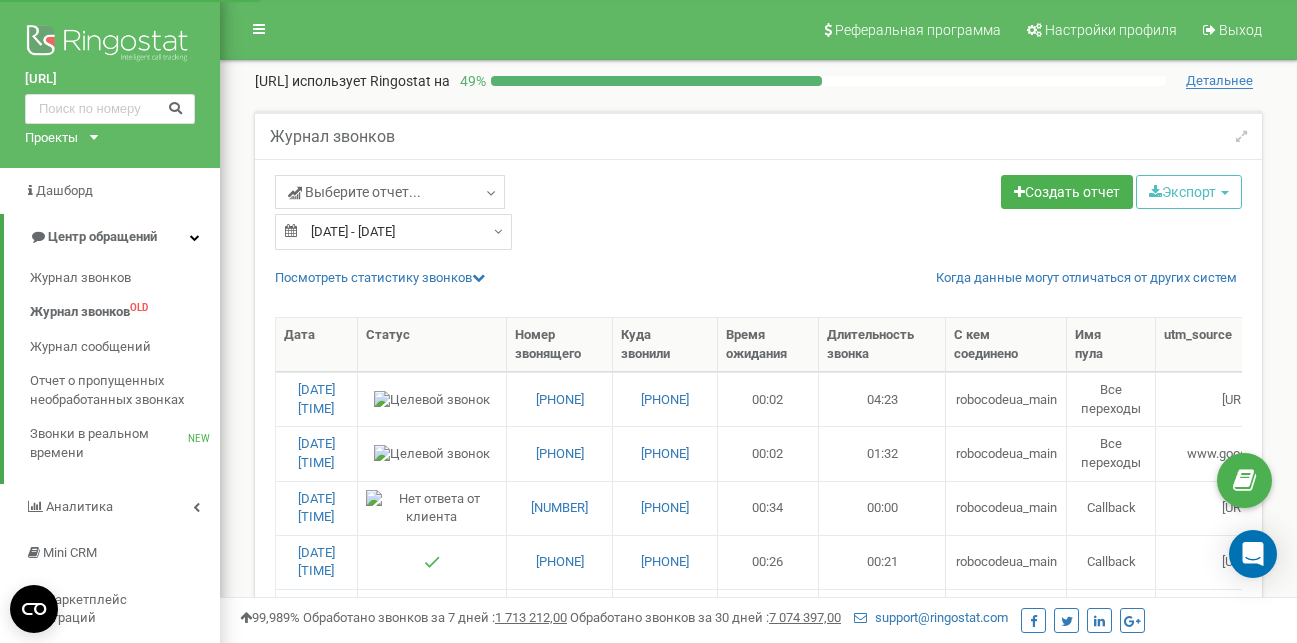 scroll, scrollTop: 0, scrollLeft: 0, axis: both 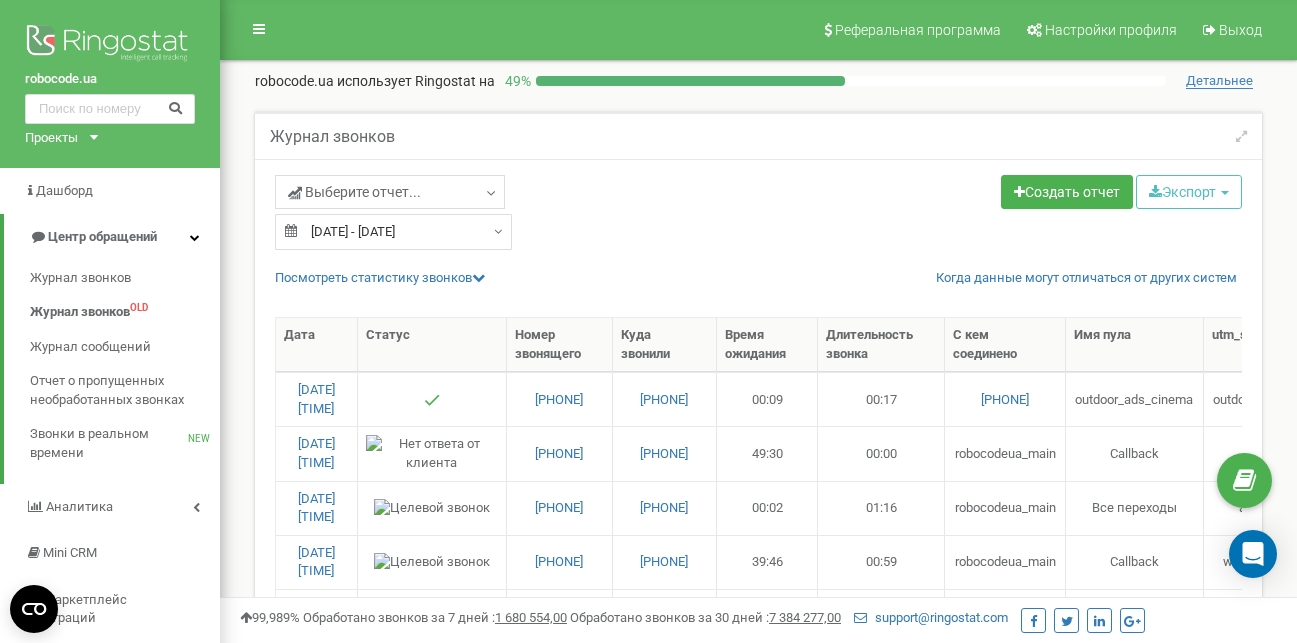 select on "50" 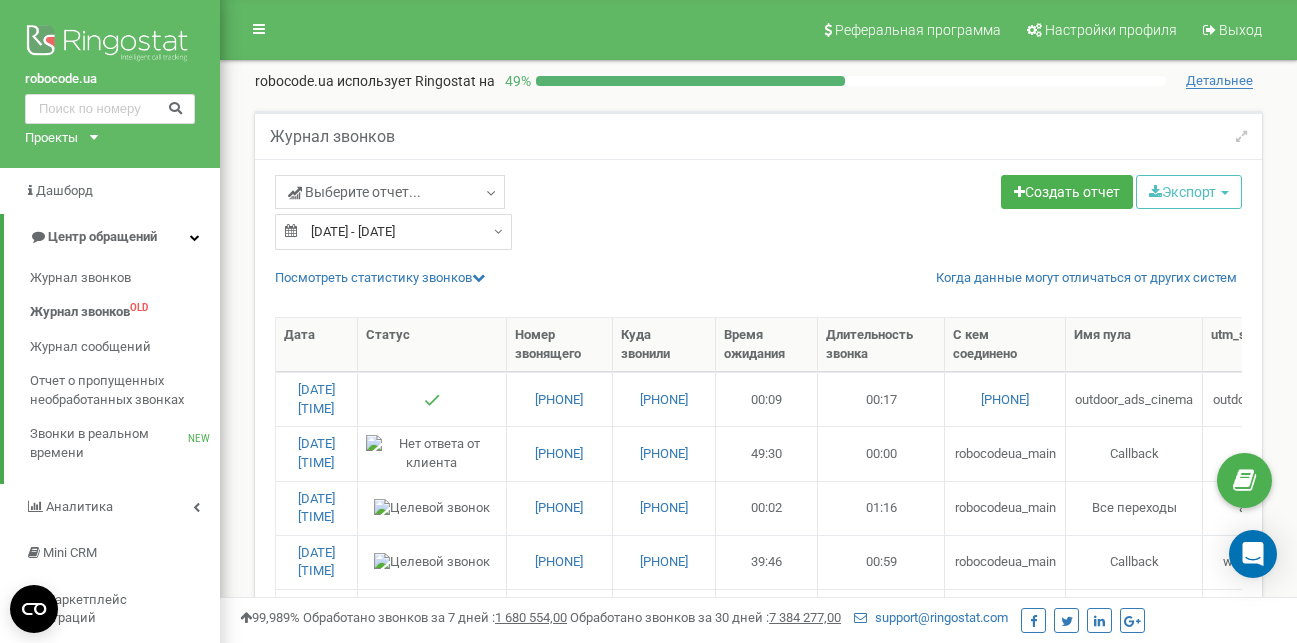 select on "50" 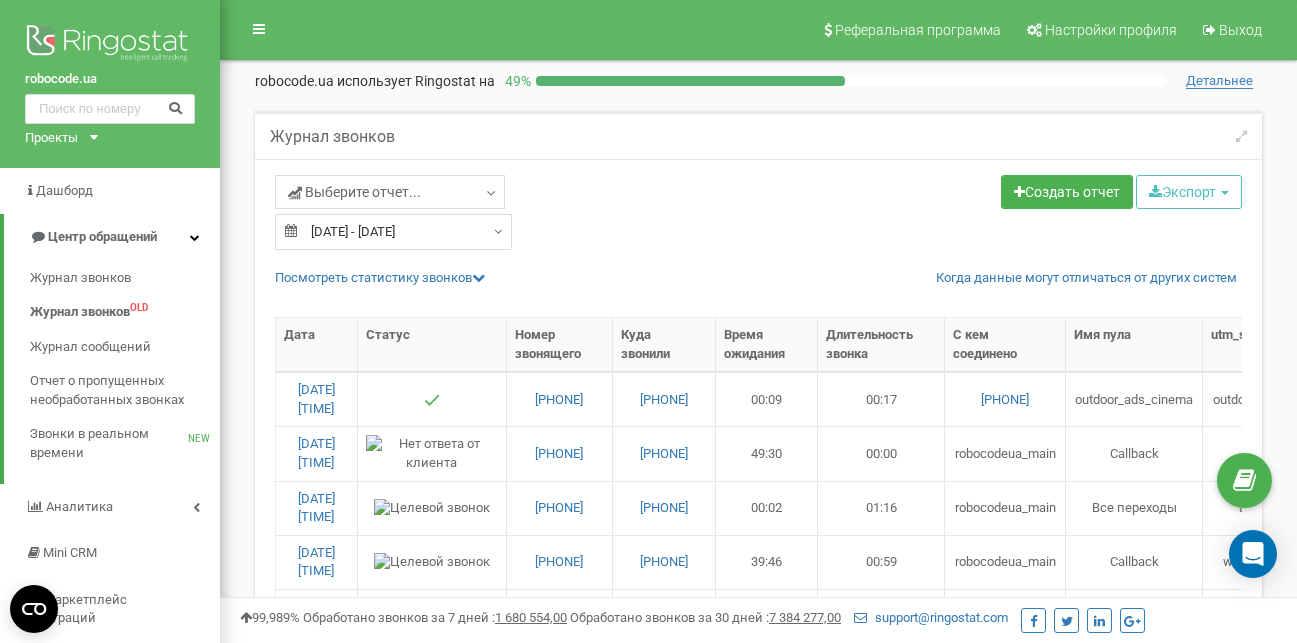 scroll, scrollTop: 0, scrollLeft: 0, axis: both 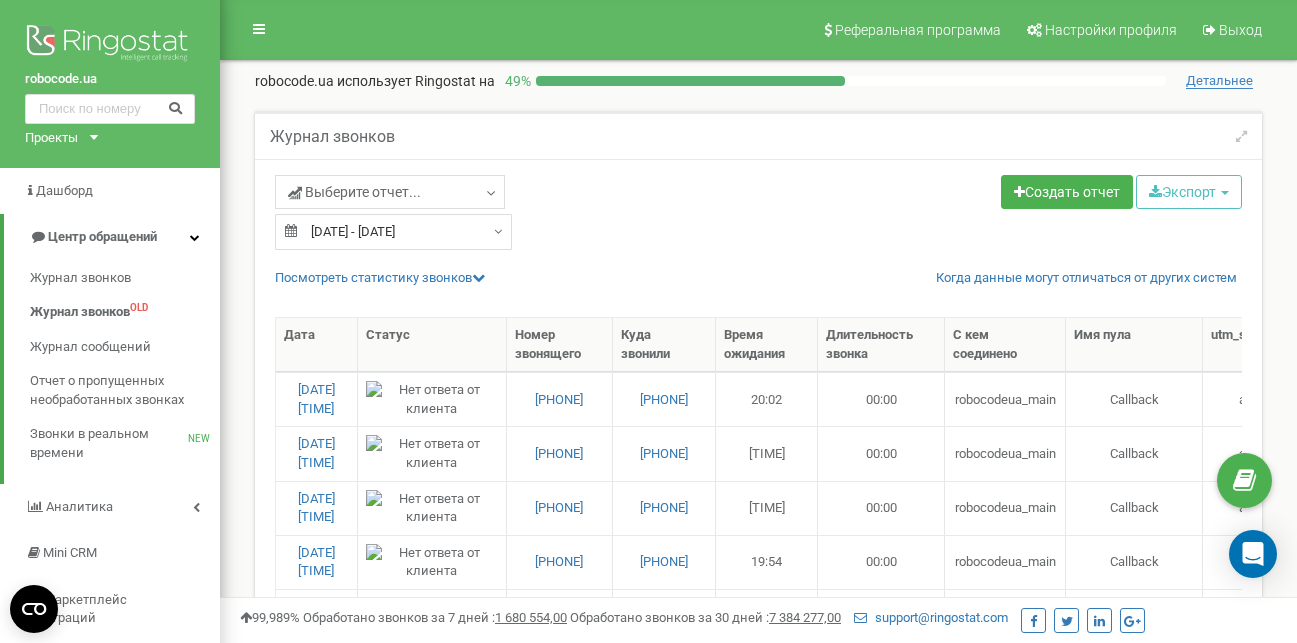 select on "50" 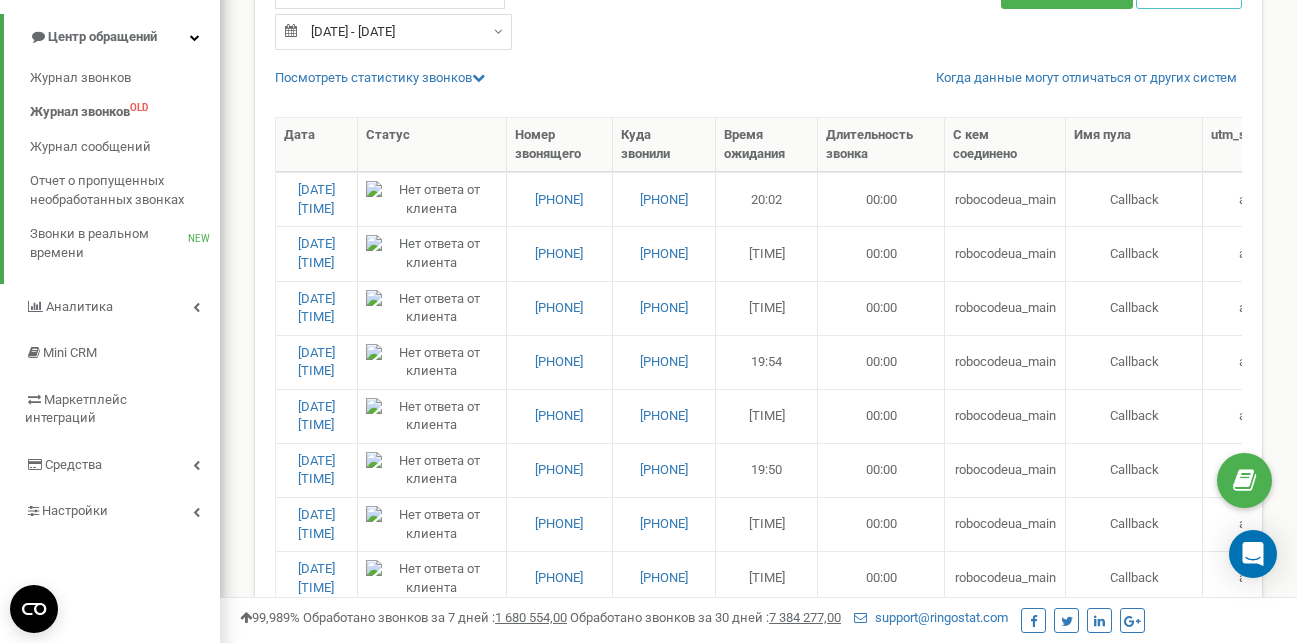 scroll, scrollTop: 0, scrollLeft: 0, axis: both 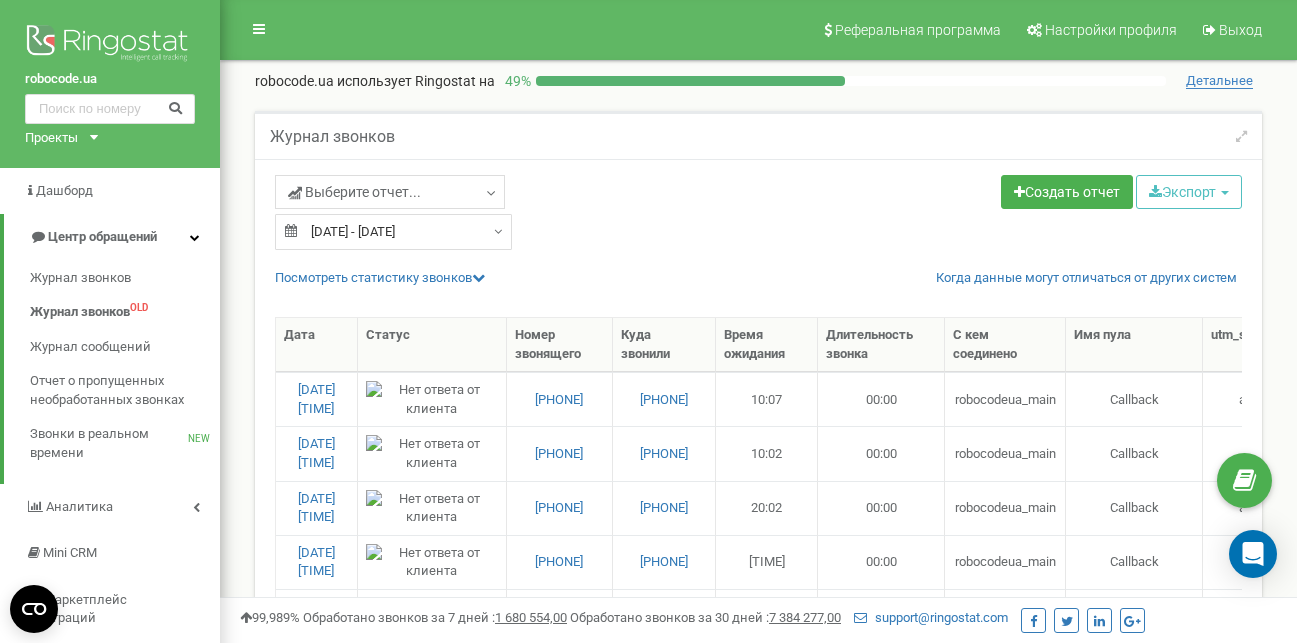 select on "50" 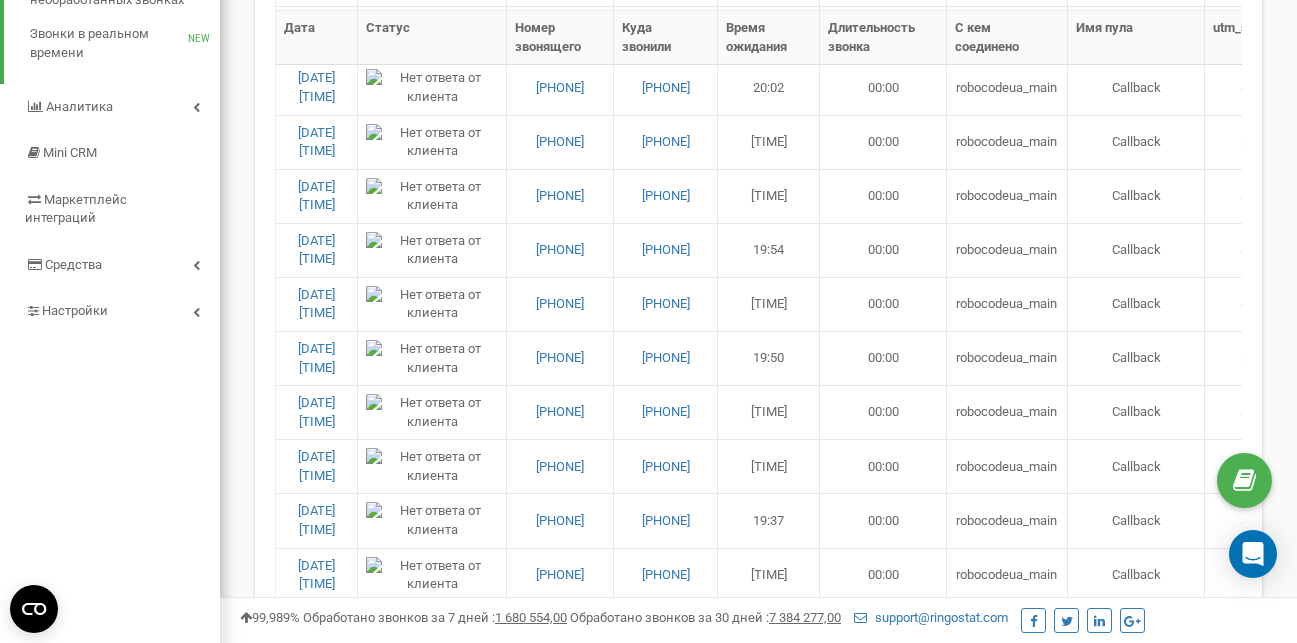 scroll, scrollTop: 400, scrollLeft: 0, axis: vertical 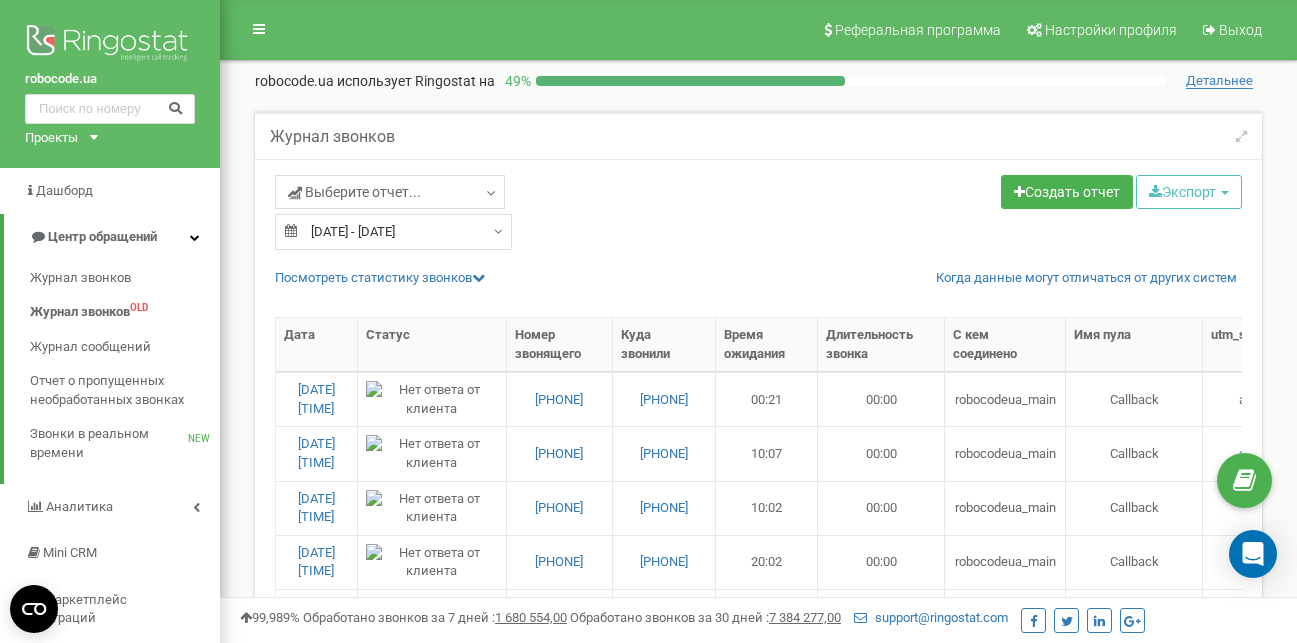 select on "50" 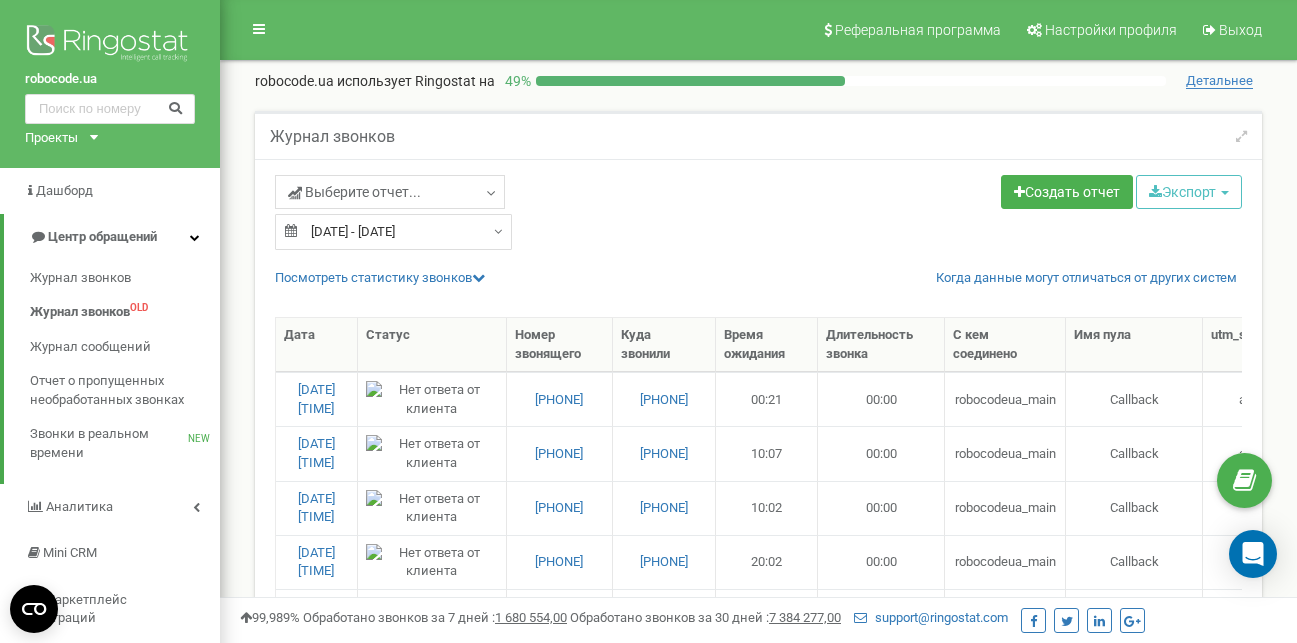 scroll, scrollTop: 0, scrollLeft: 846, axis: horizontal 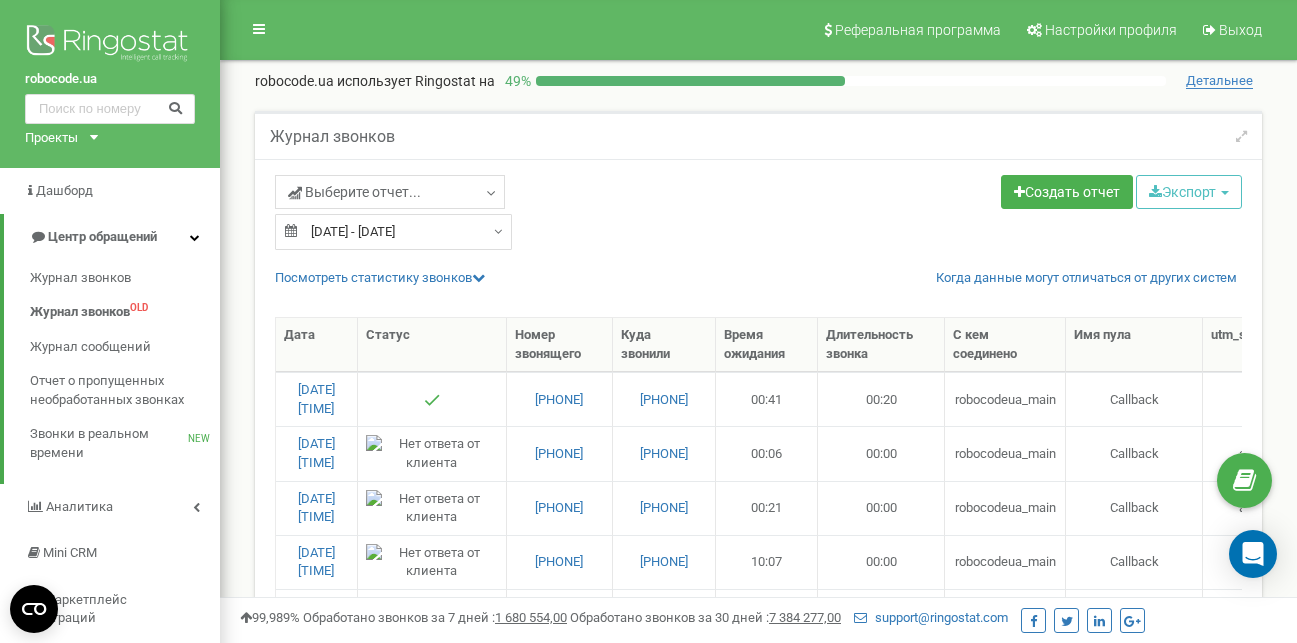 select on "50" 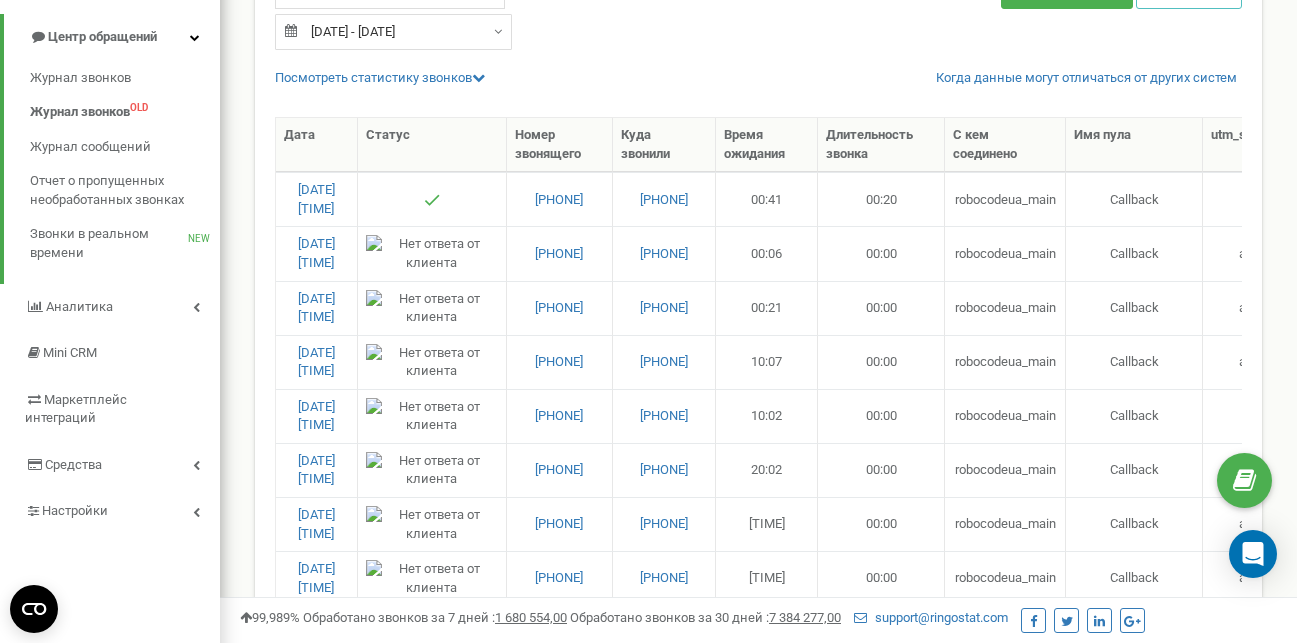 scroll, scrollTop: 0, scrollLeft: 0, axis: both 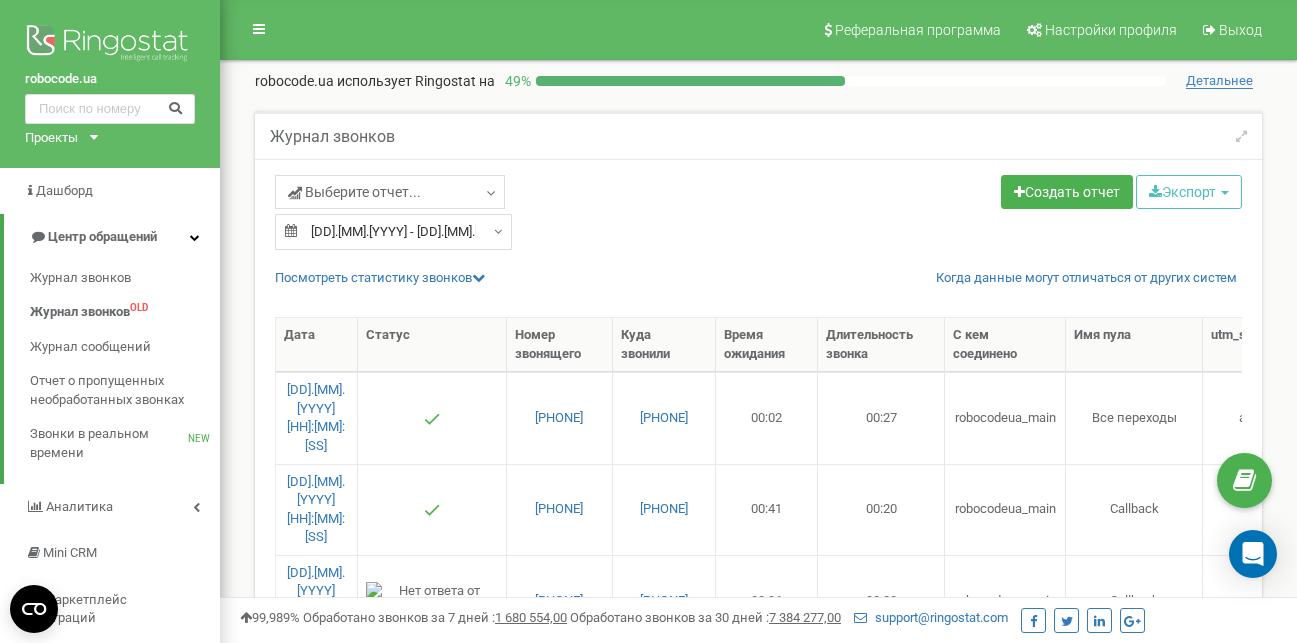 select on "50" 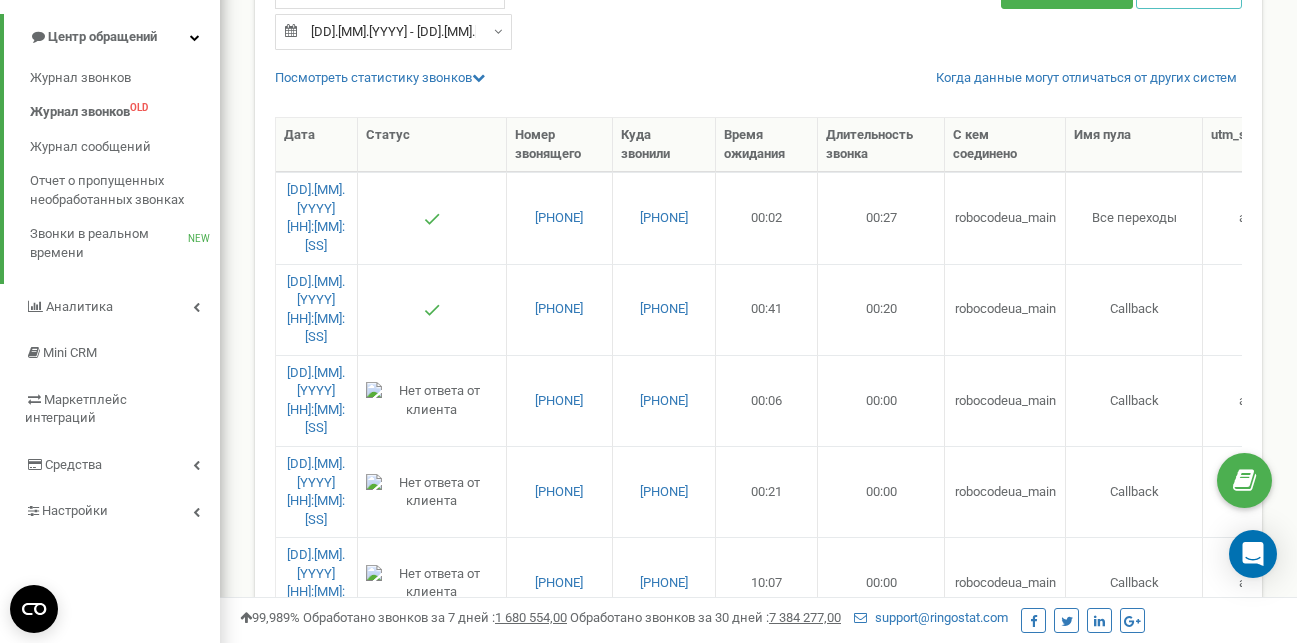 scroll, scrollTop: 0, scrollLeft: 0, axis: both 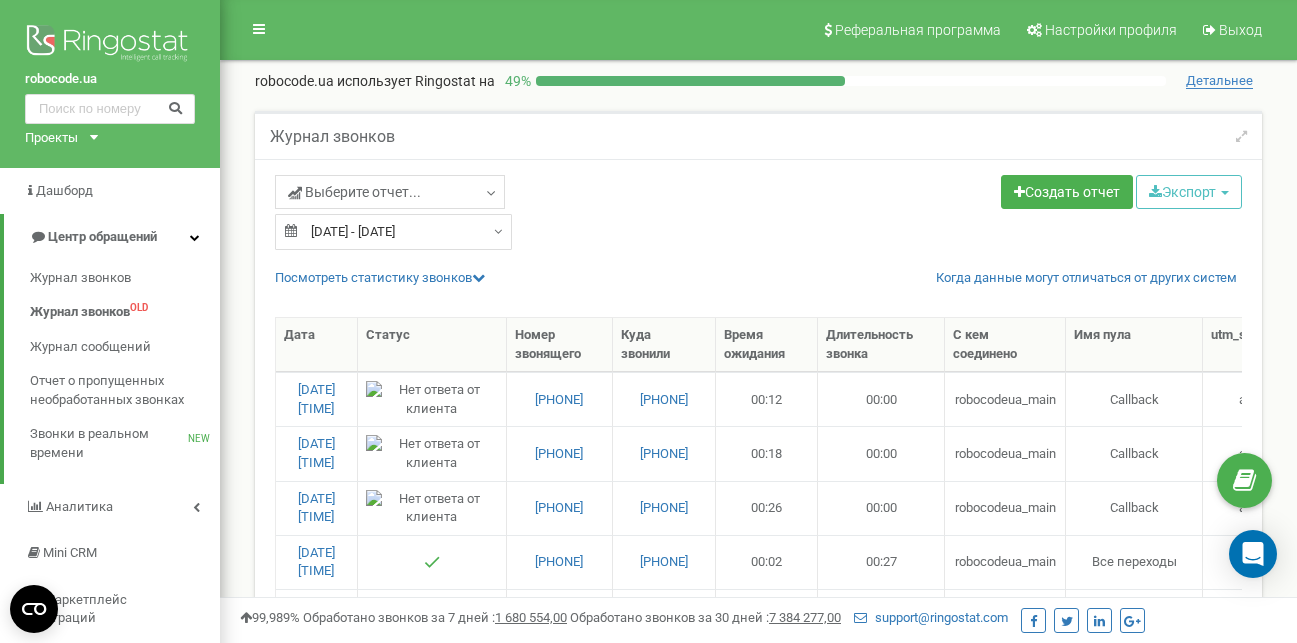 select on "50" 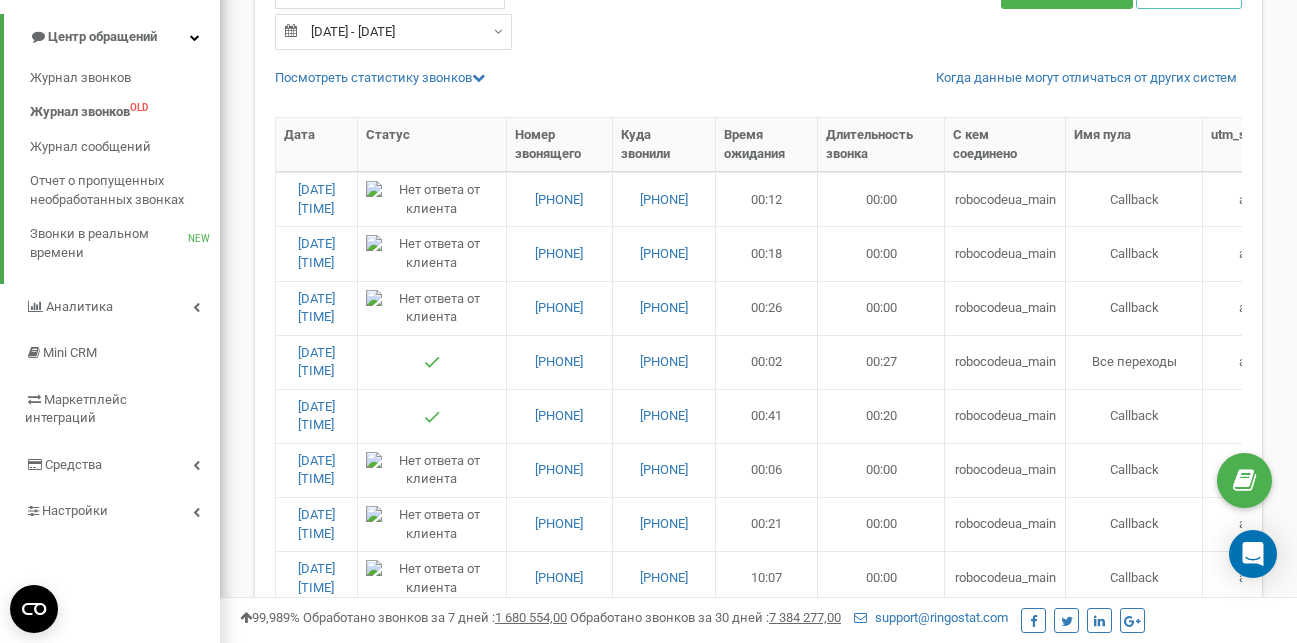 scroll, scrollTop: 0, scrollLeft: 0, axis: both 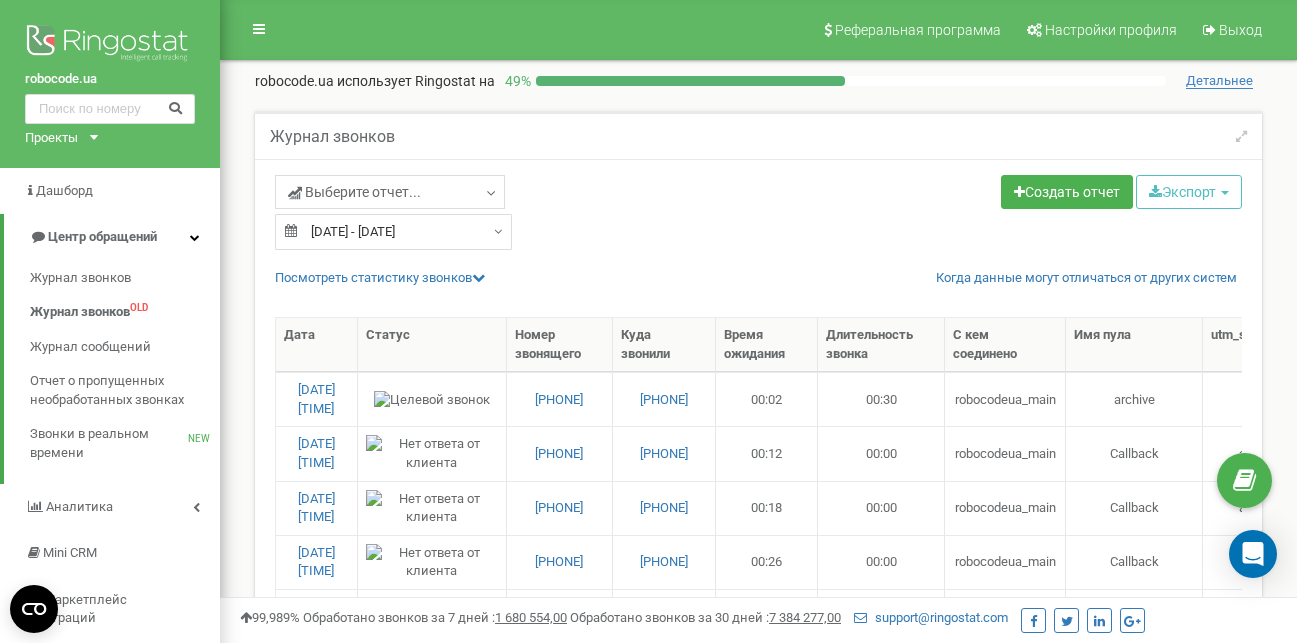select on "50" 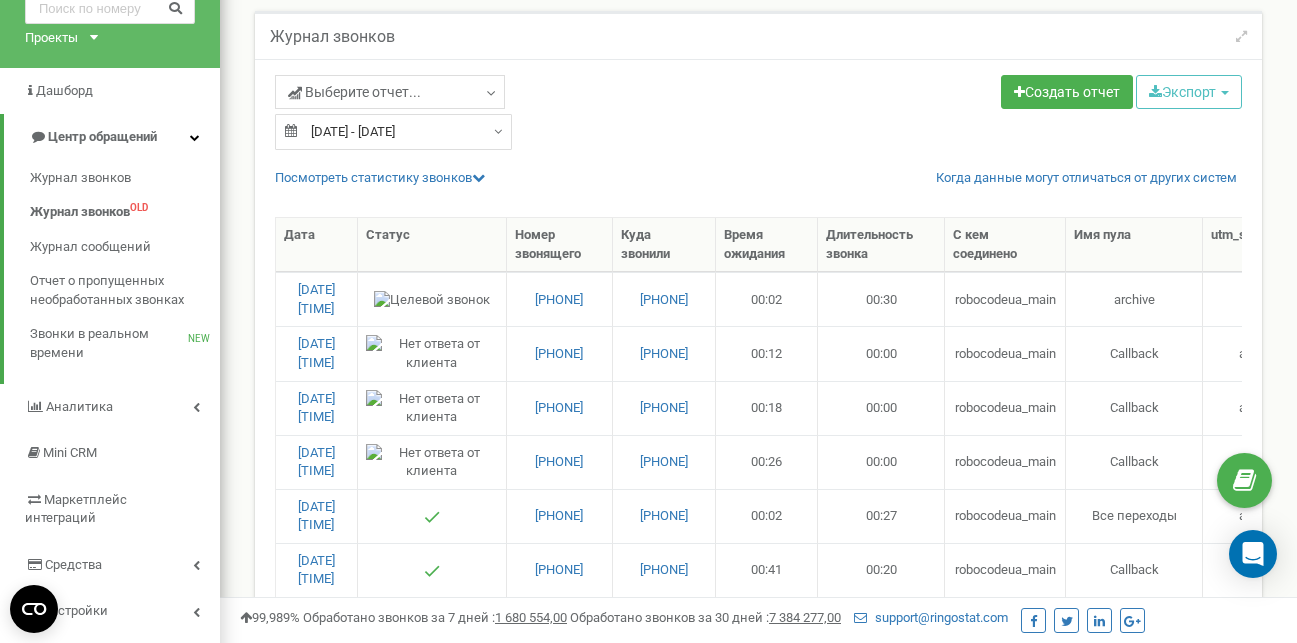 scroll, scrollTop: 0, scrollLeft: 0, axis: both 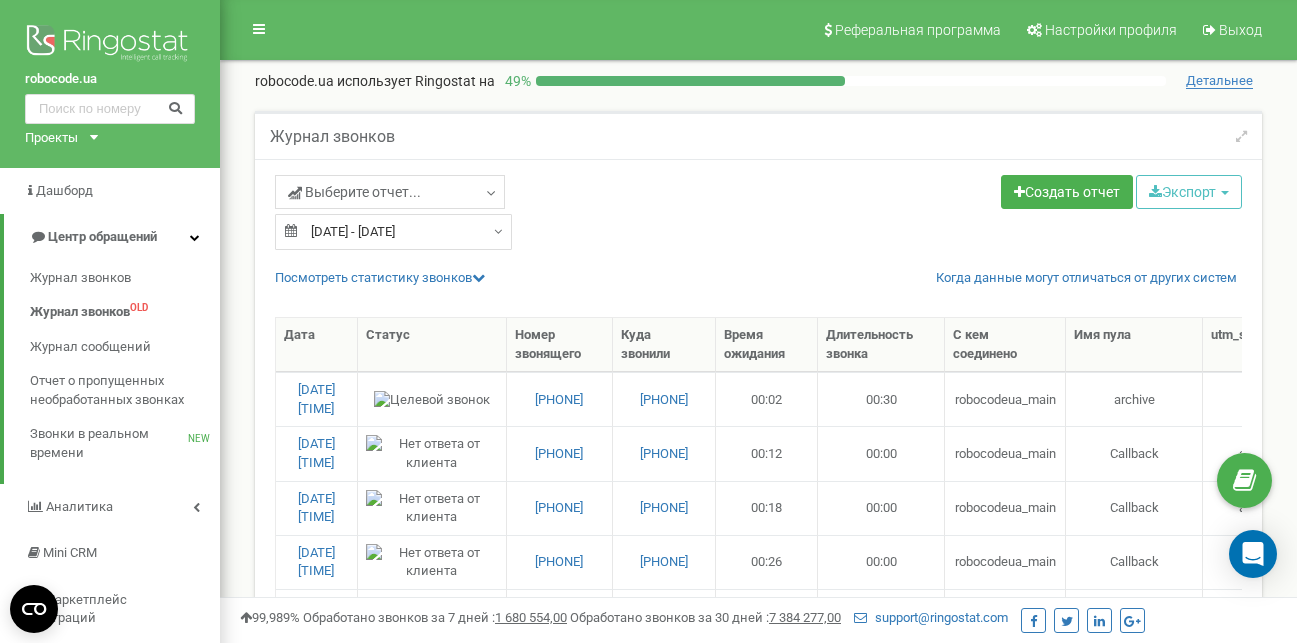 select on "50" 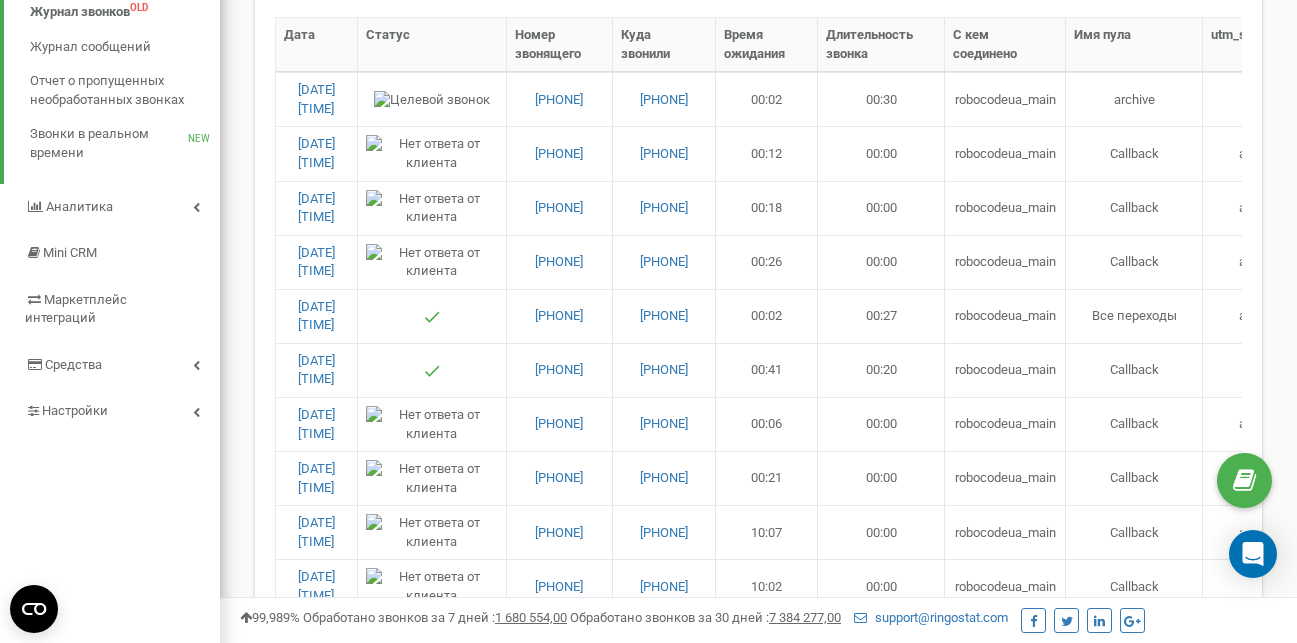 scroll, scrollTop: 0, scrollLeft: 0, axis: both 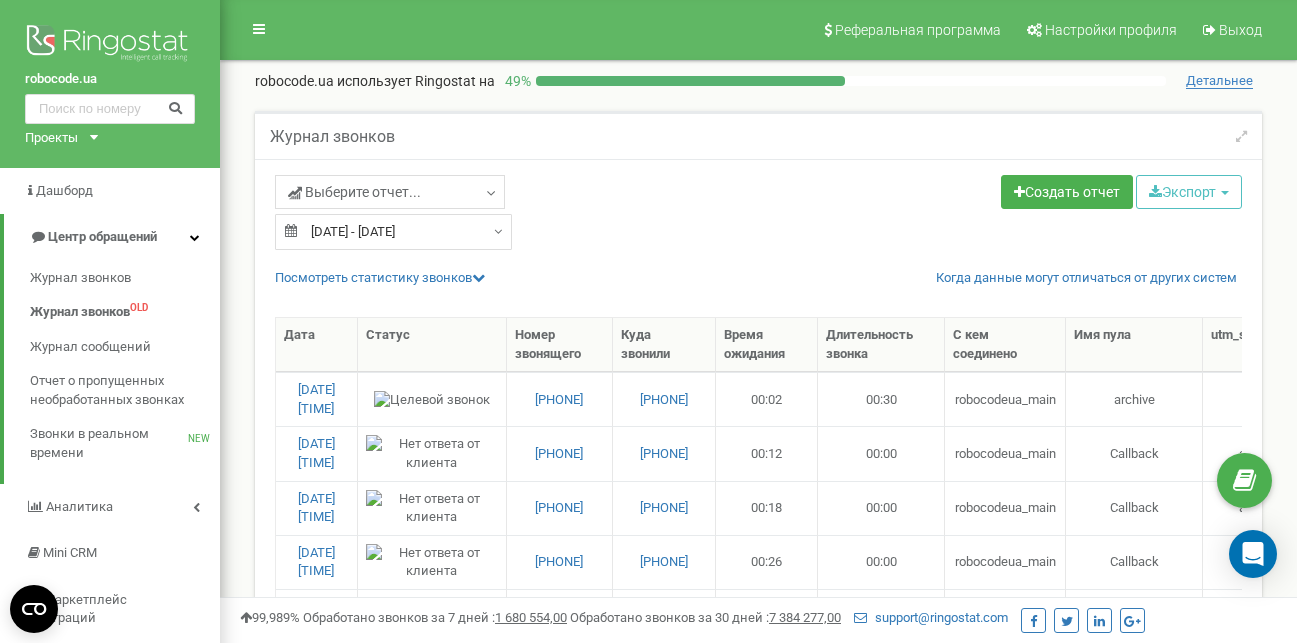 select on "50" 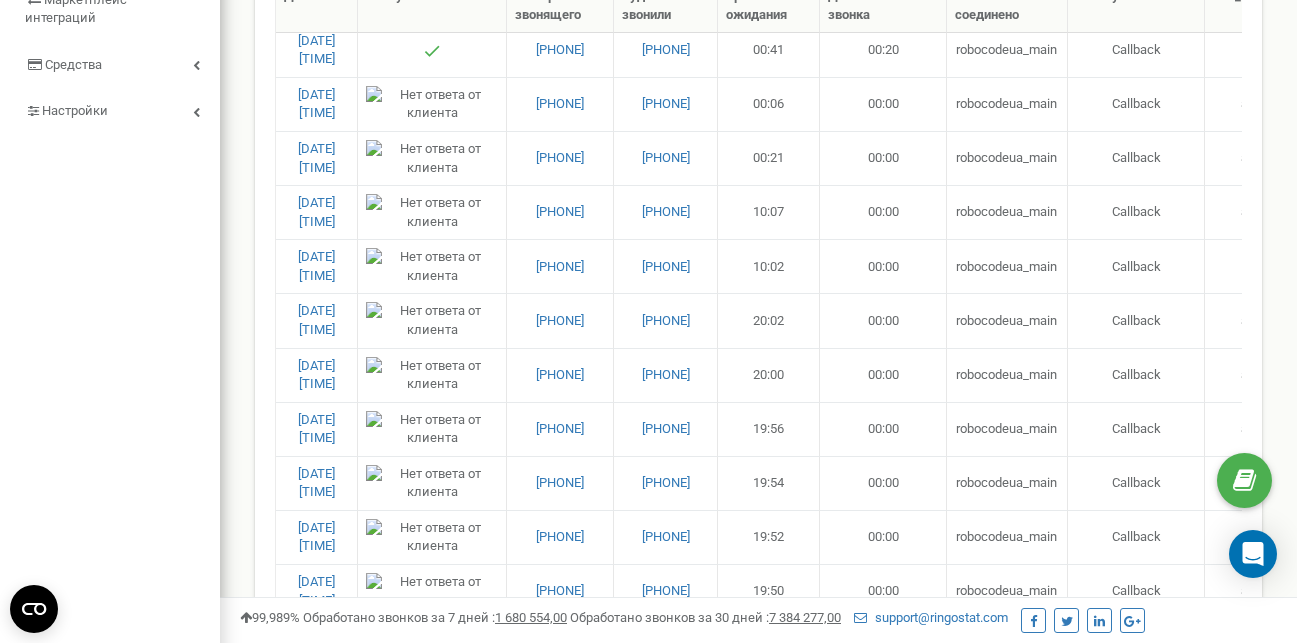 scroll, scrollTop: 0, scrollLeft: 0, axis: both 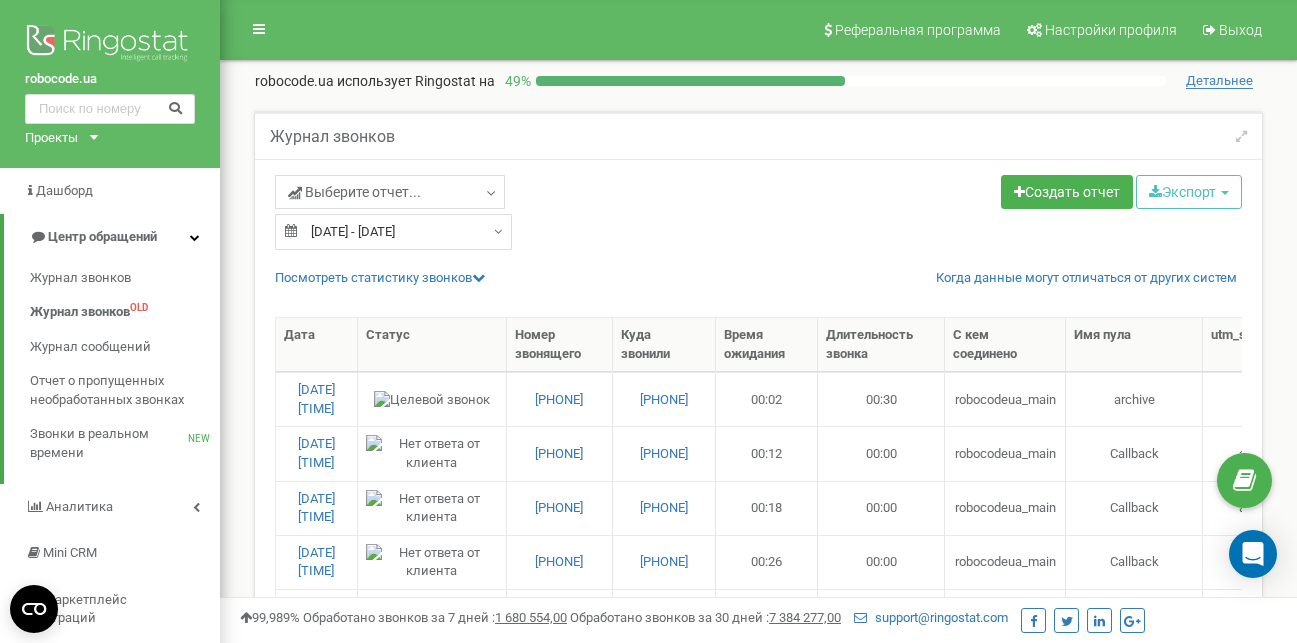 select on "50" 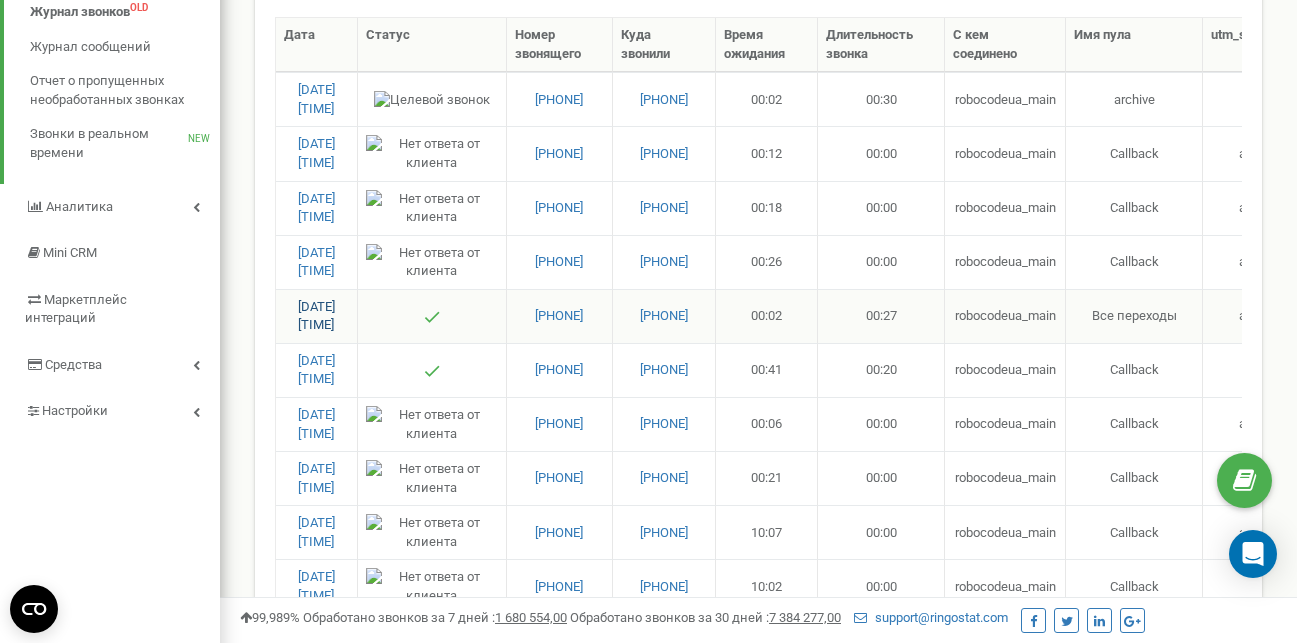 scroll, scrollTop: 0, scrollLeft: 0, axis: both 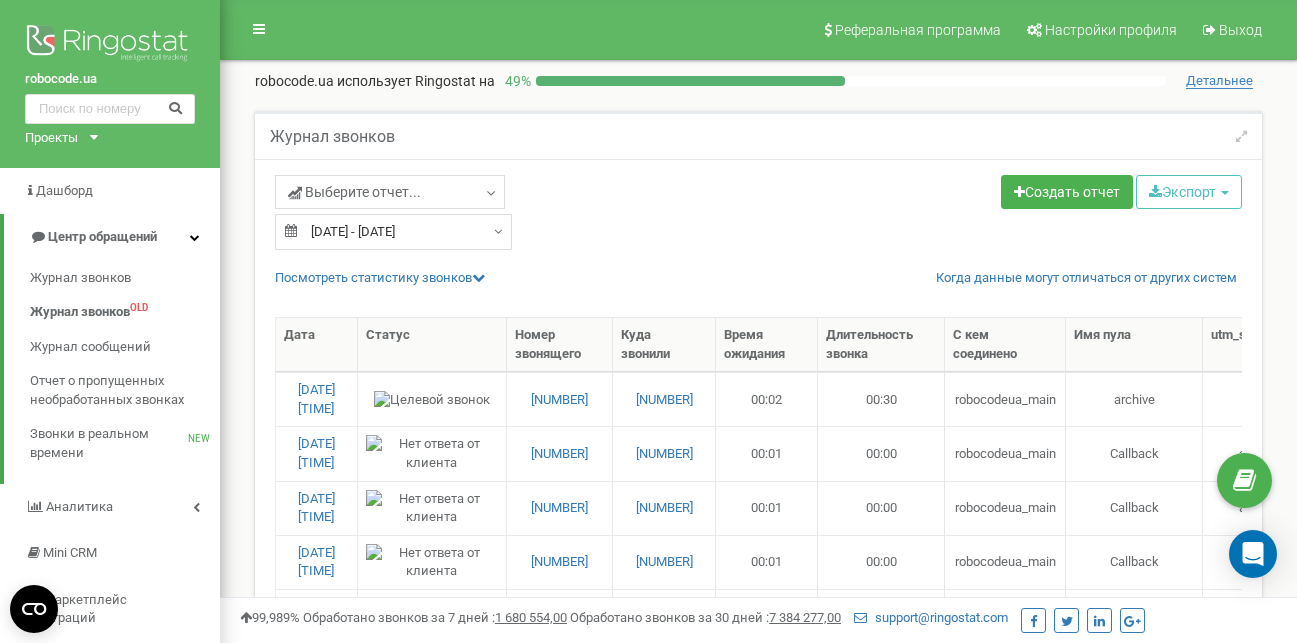 select on "50" 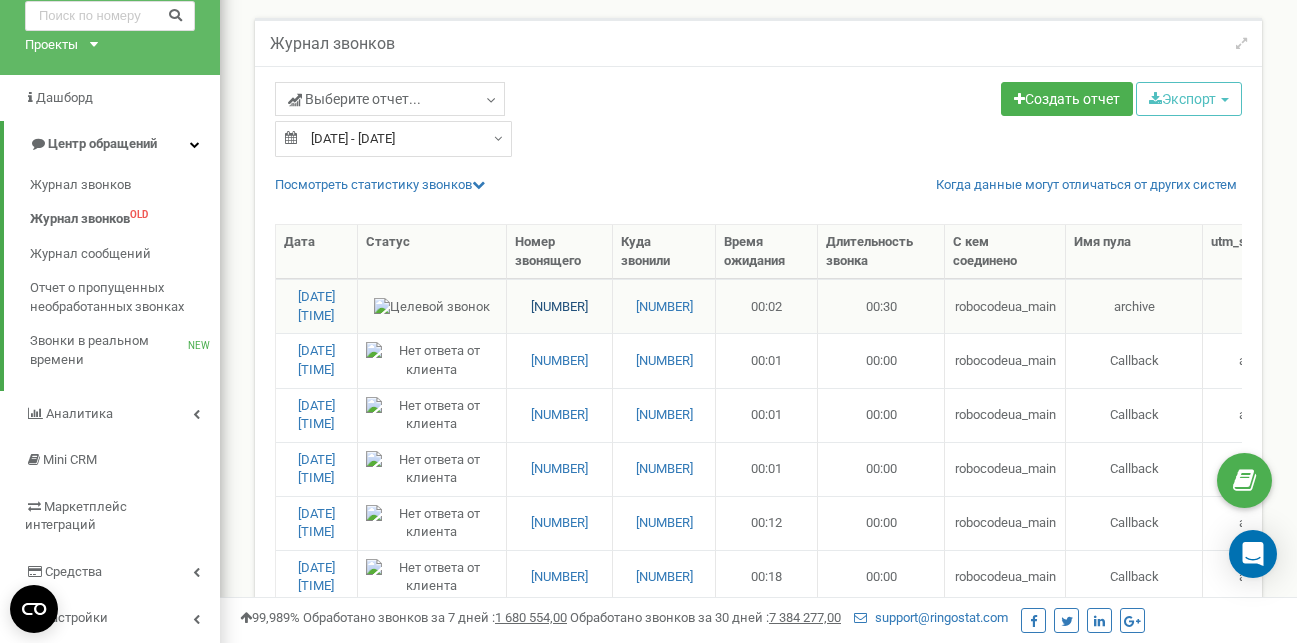scroll, scrollTop: 100, scrollLeft: 0, axis: vertical 